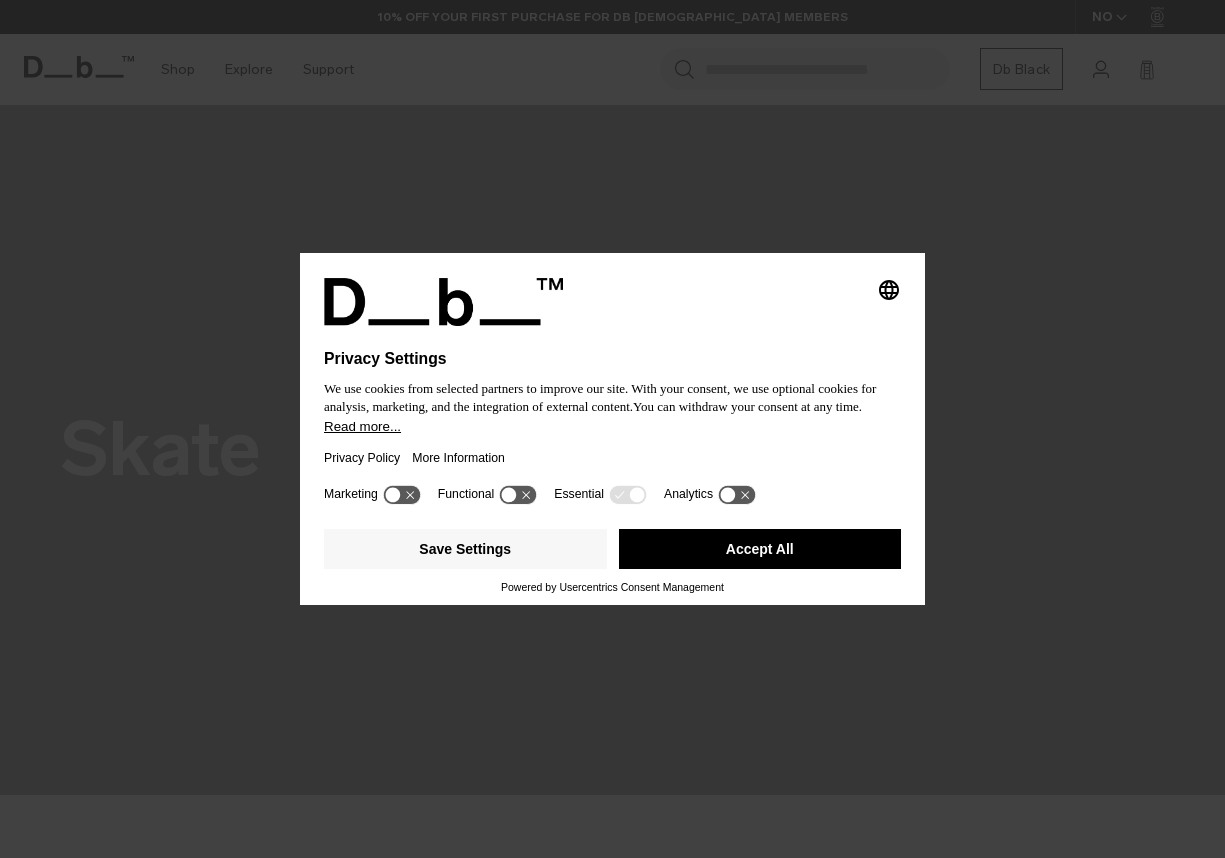 scroll, scrollTop: 0, scrollLeft: 0, axis: both 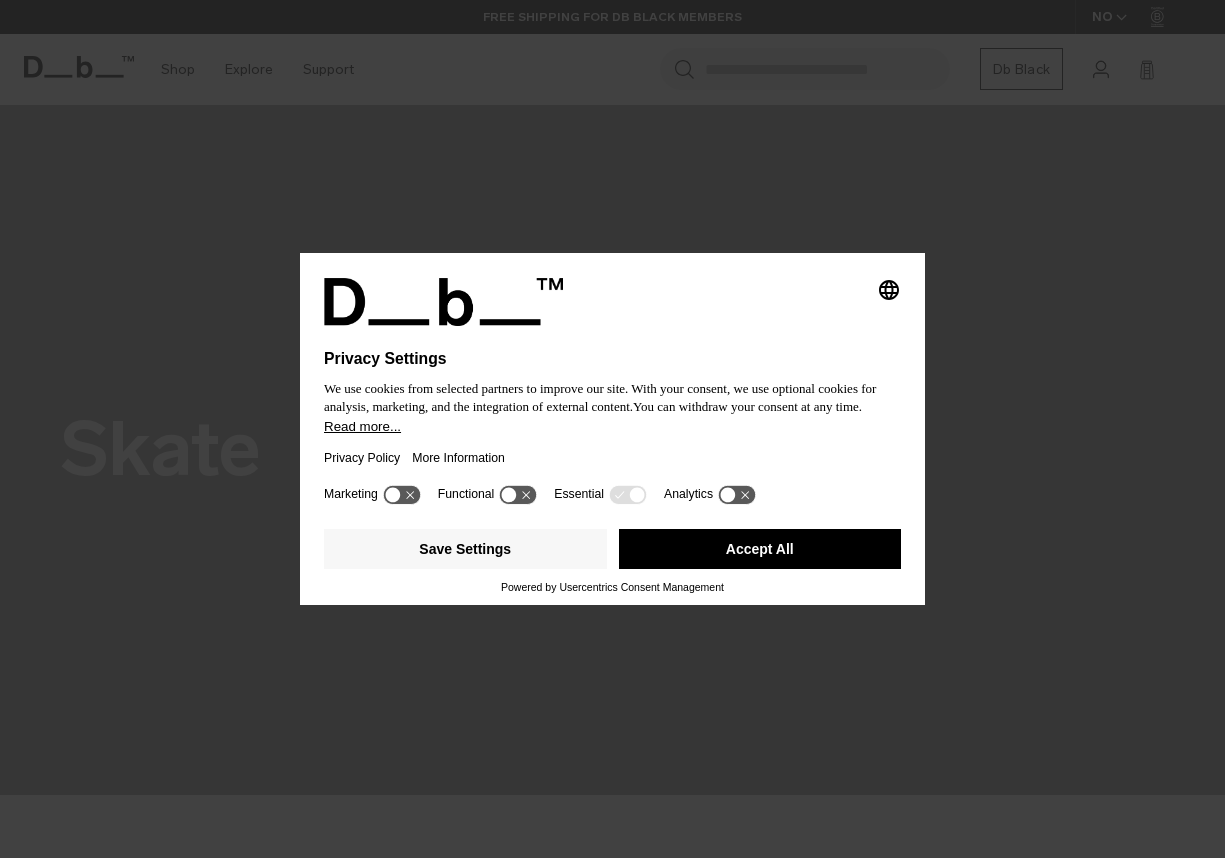 click on "Accept All" at bounding box center [760, 549] 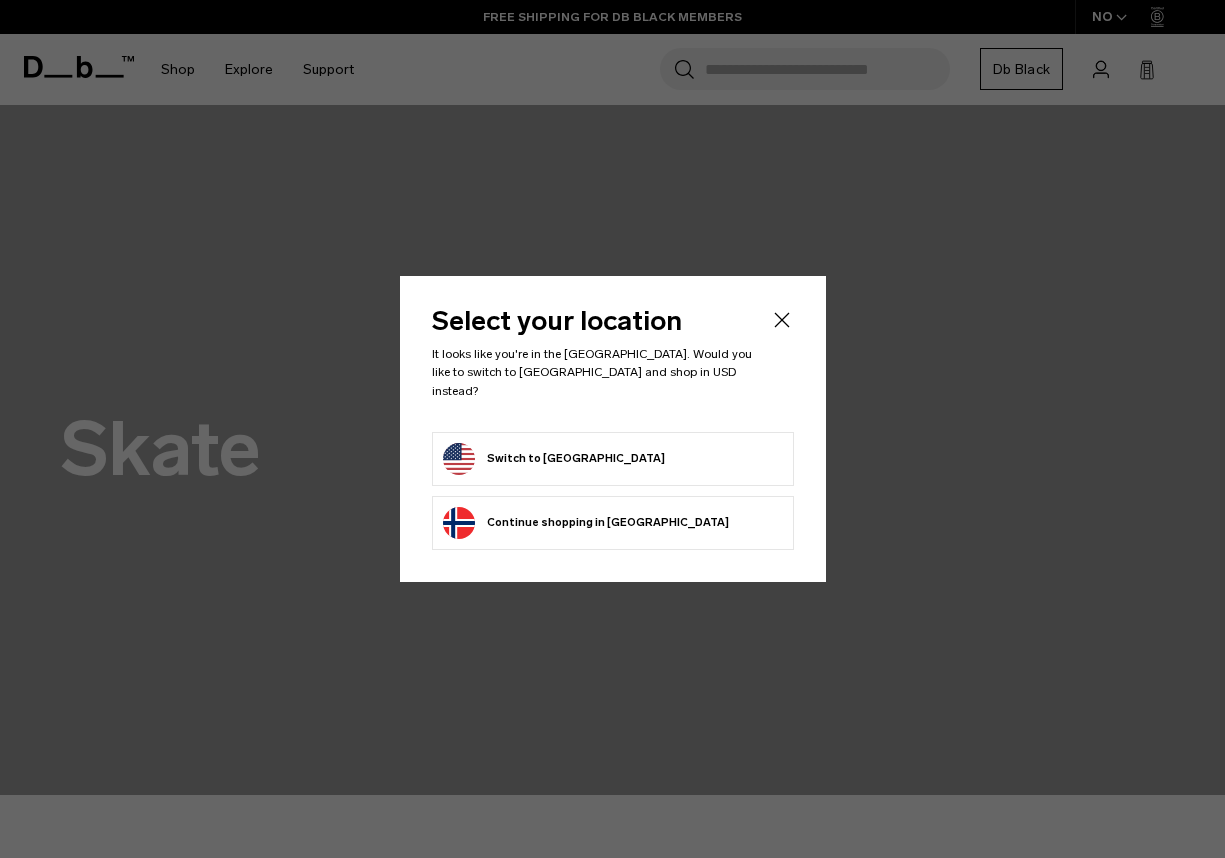 click on "Switch to [GEOGRAPHIC_DATA]" at bounding box center (613, 459) 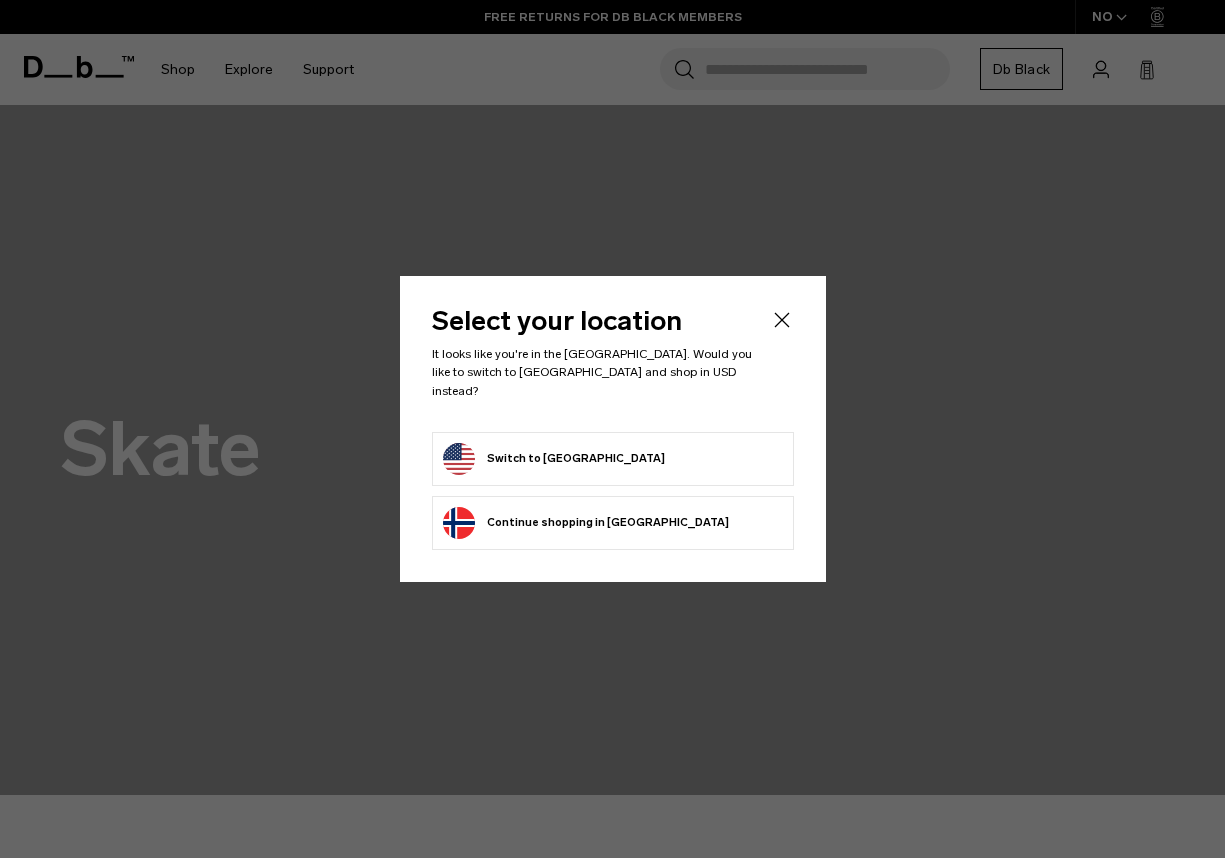 click on "Switch to [GEOGRAPHIC_DATA]" at bounding box center (554, 459) 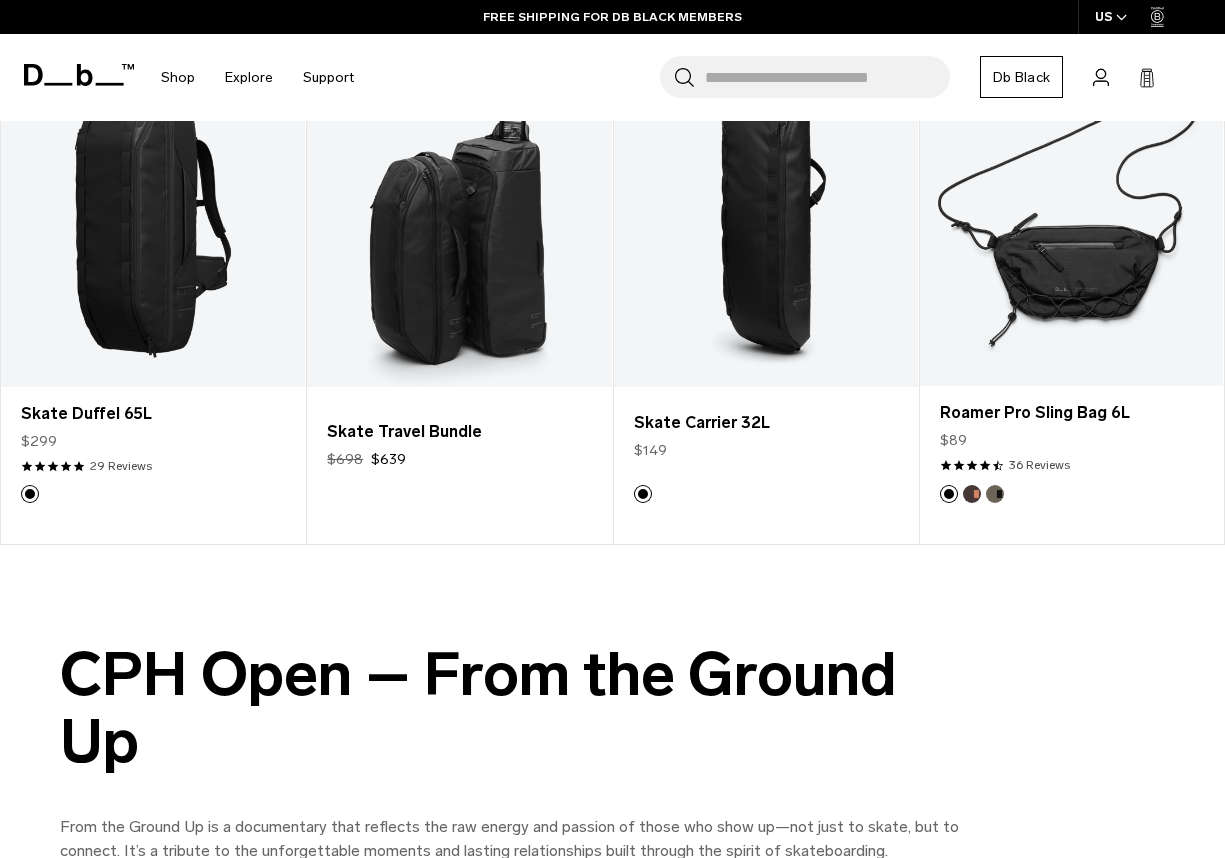 scroll, scrollTop: 1794, scrollLeft: 0, axis: vertical 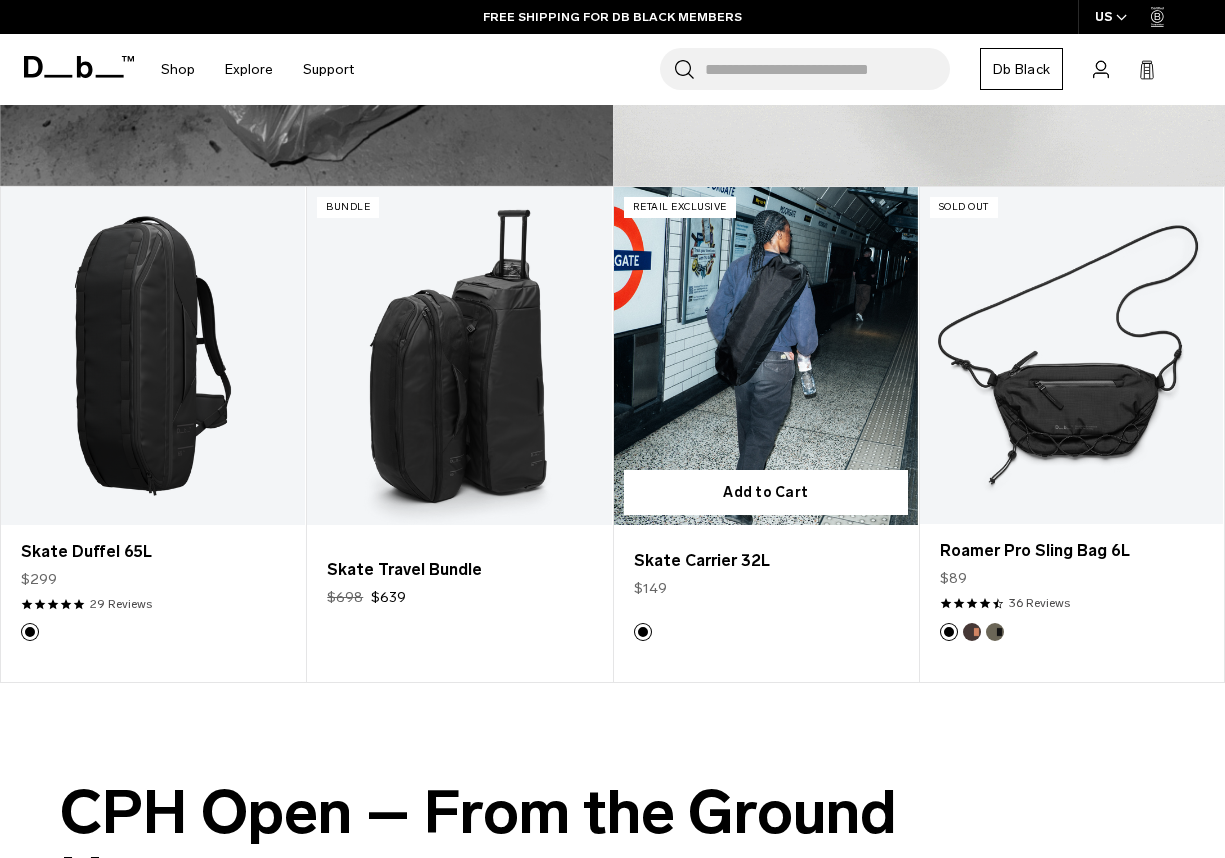 click at bounding box center [766, 356] 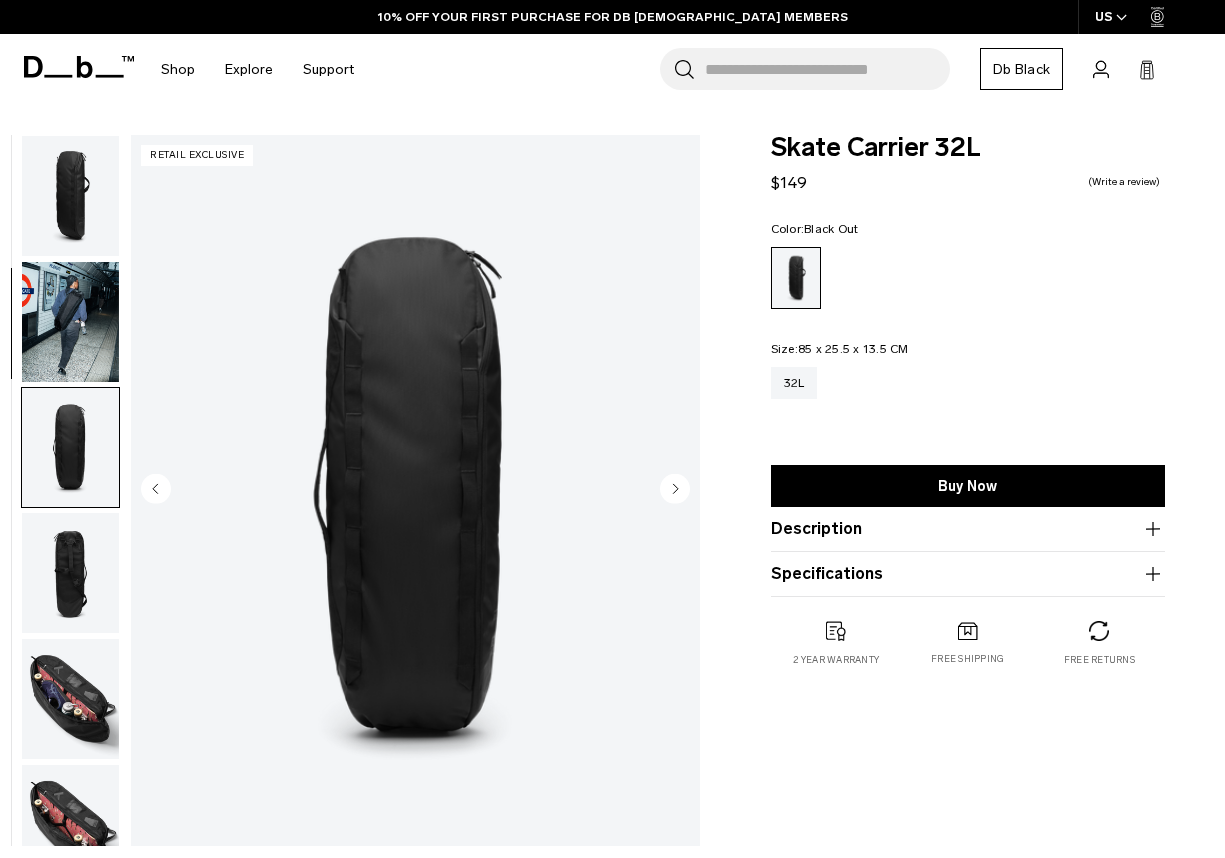 scroll, scrollTop: 0, scrollLeft: 0, axis: both 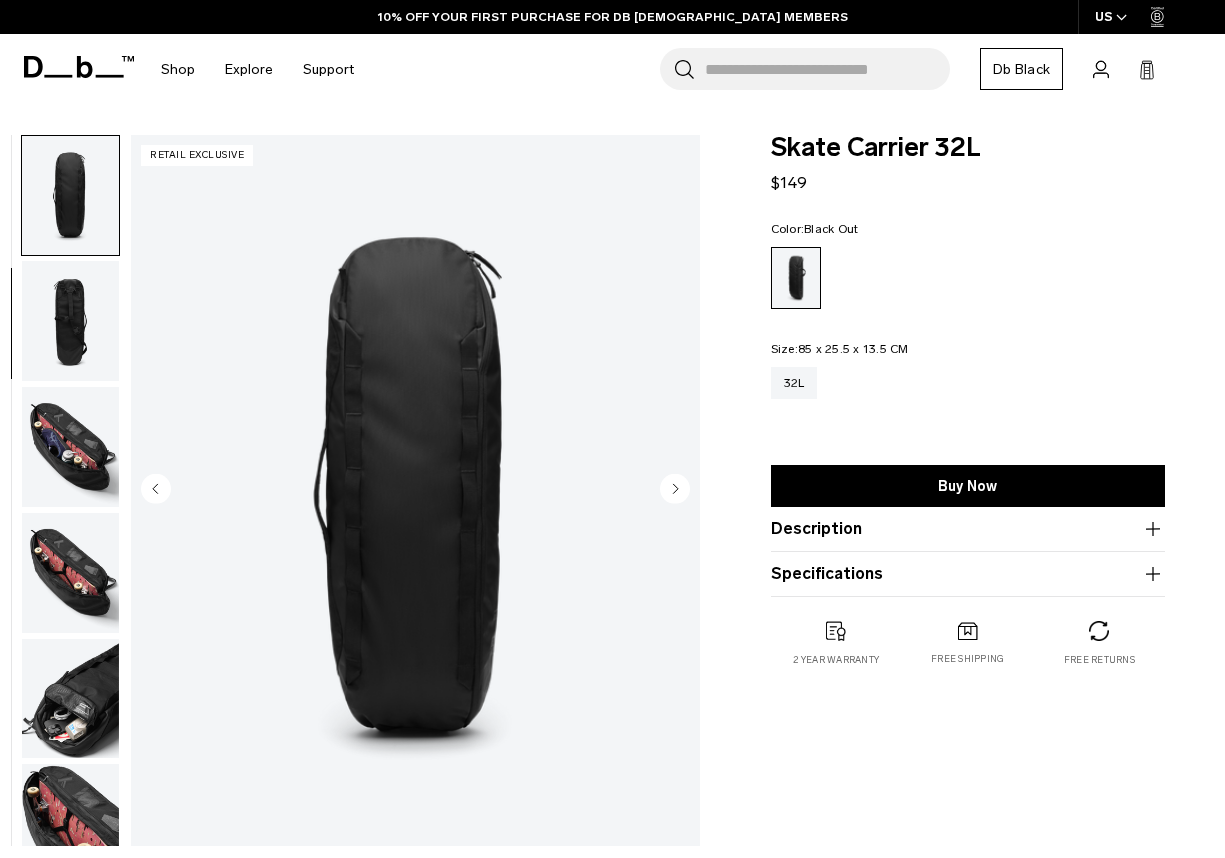 click at bounding box center (70, 447) 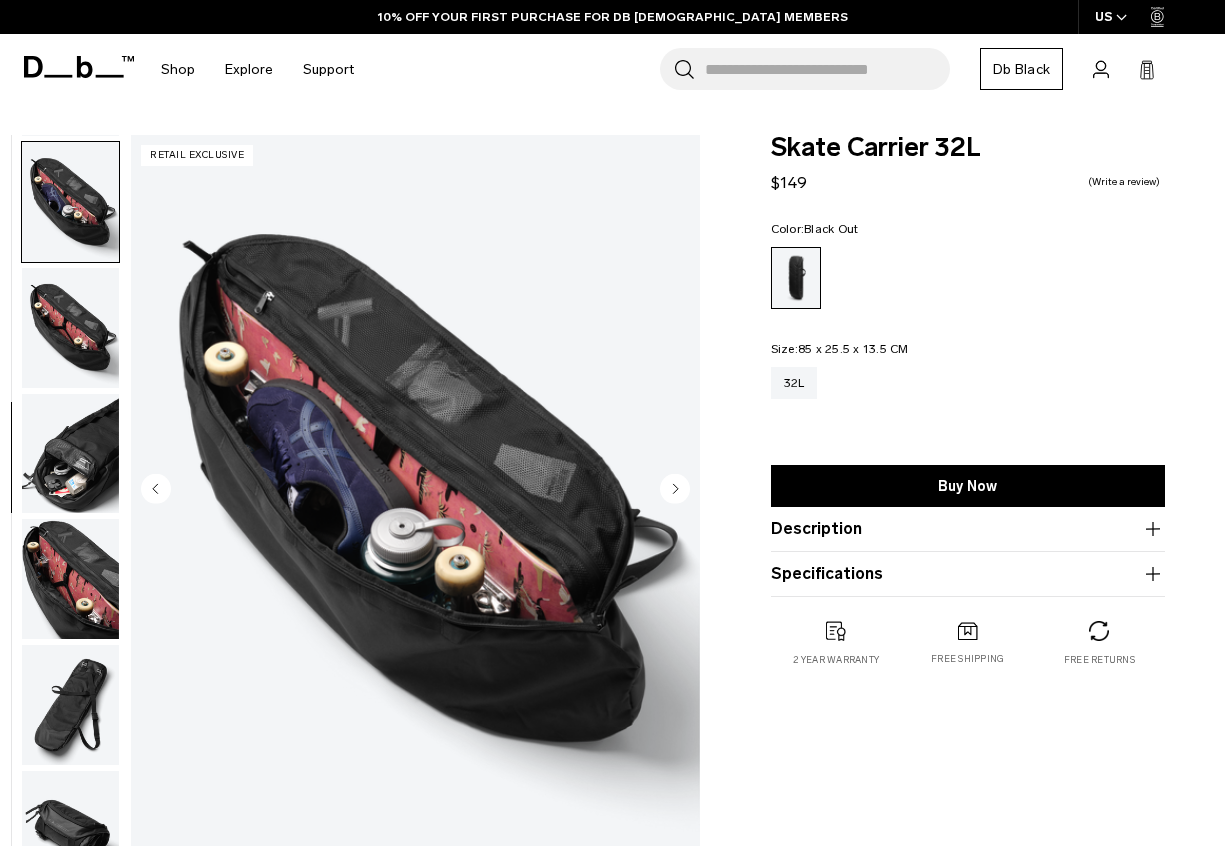 scroll, scrollTop: 503, scrollLeft: 0, axis: vertical 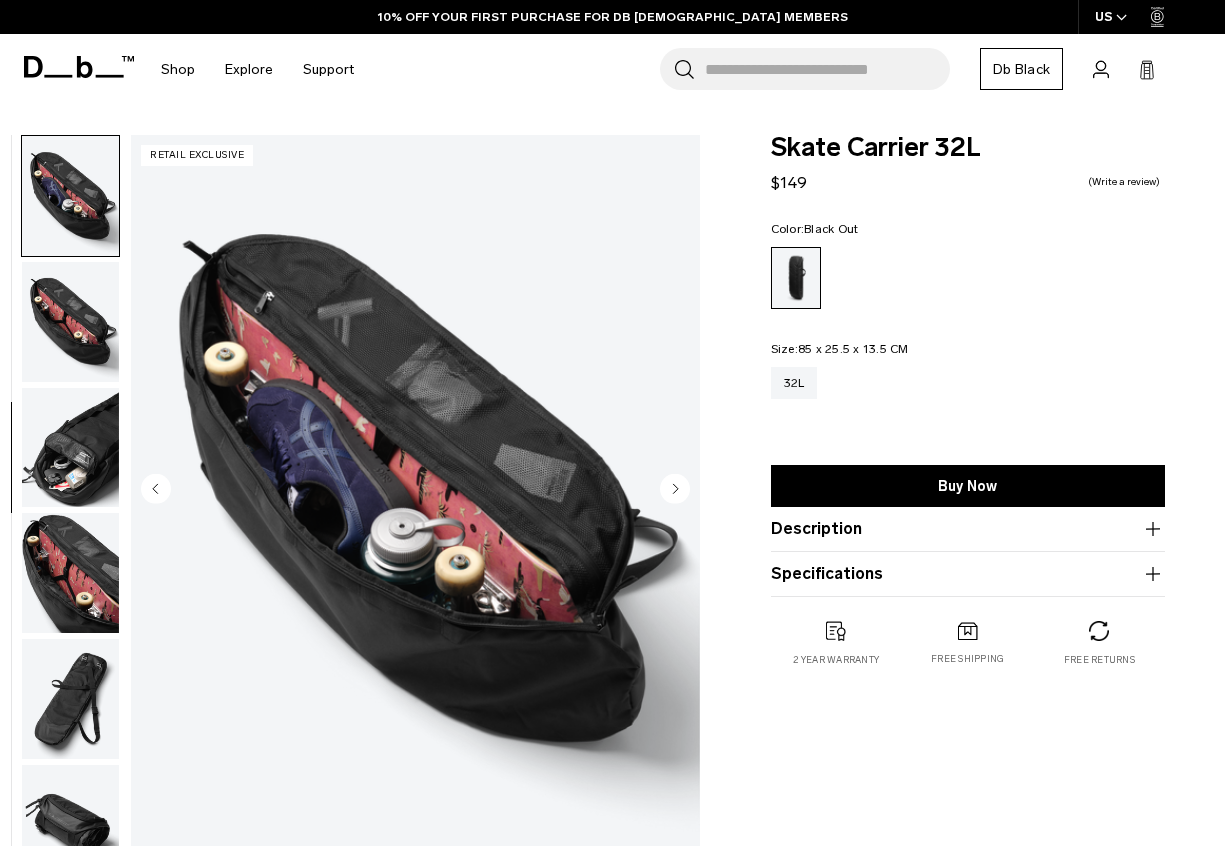 click at bounding box center [70, 196] 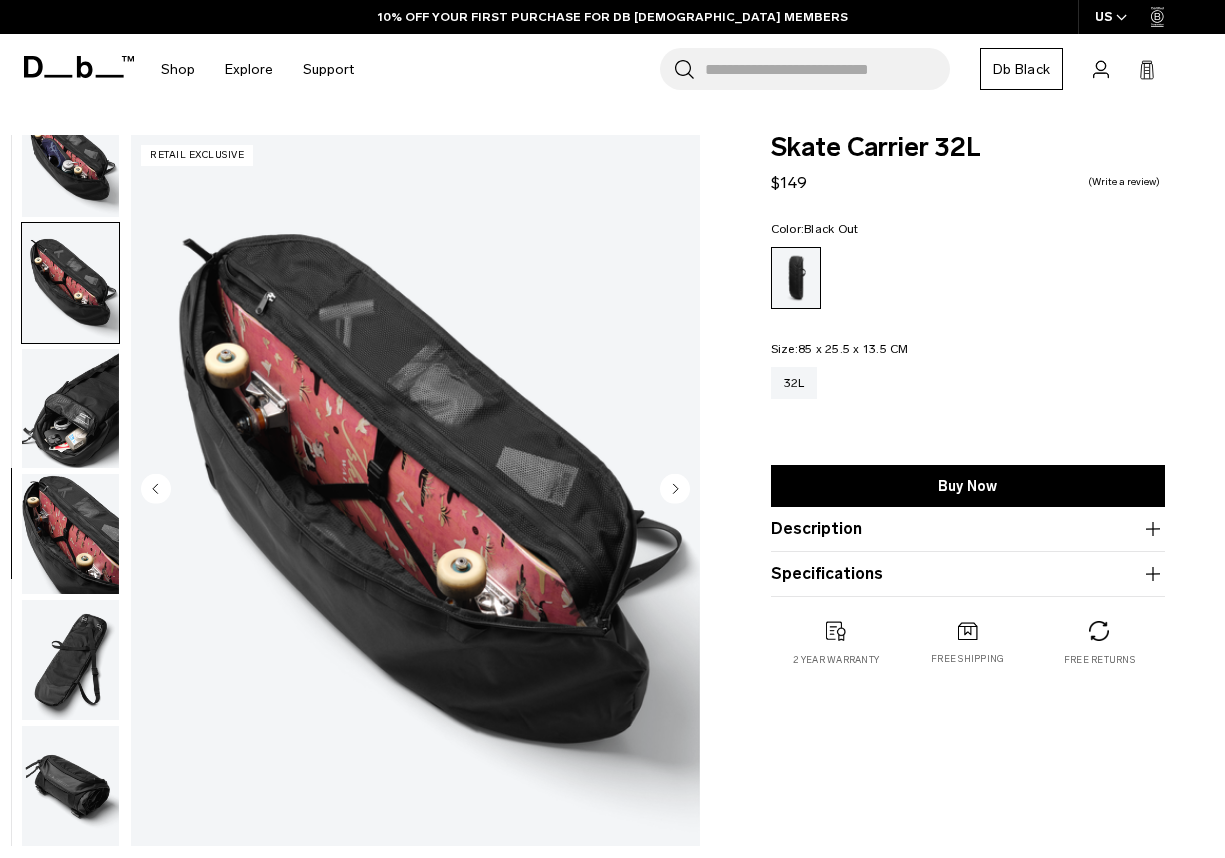 scroll, scrollTop: 543, scrollLeft: 0, axis: vertical 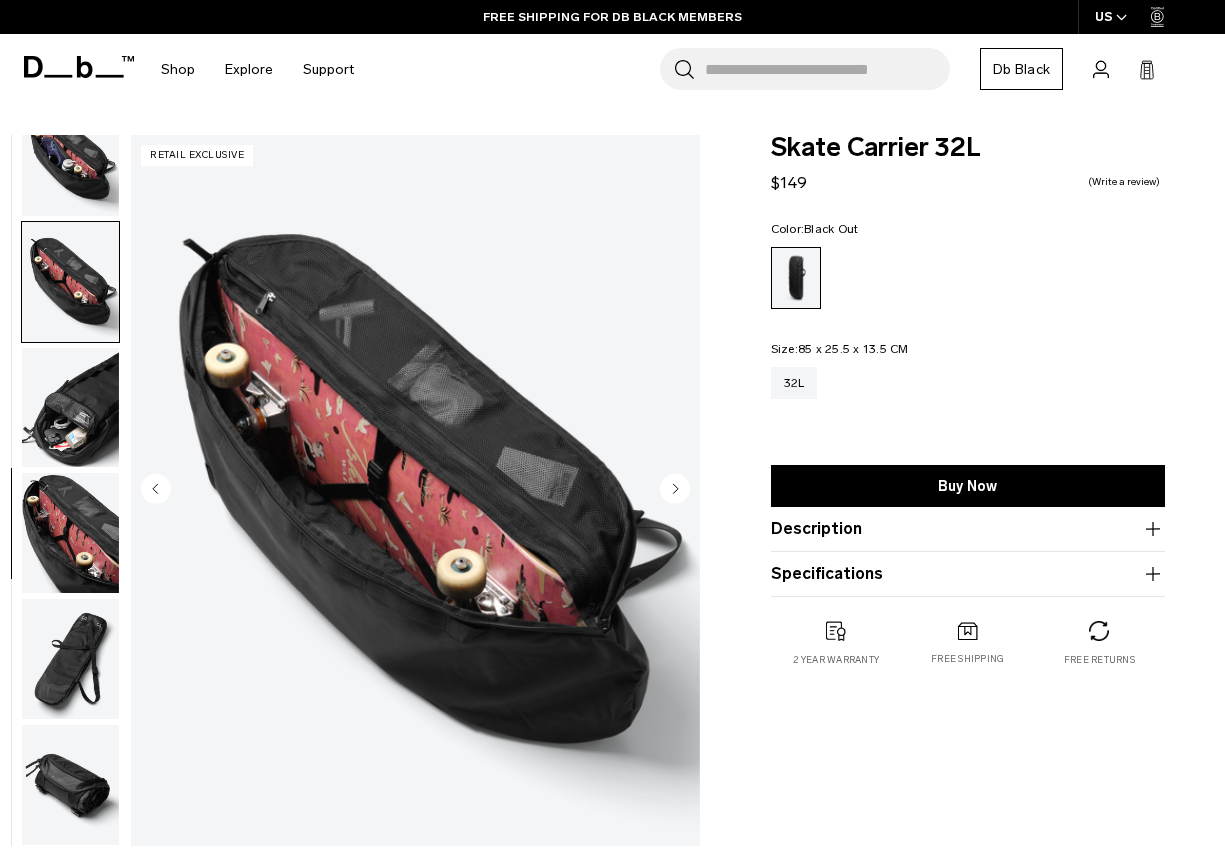 click at bounding box center [70, 408] 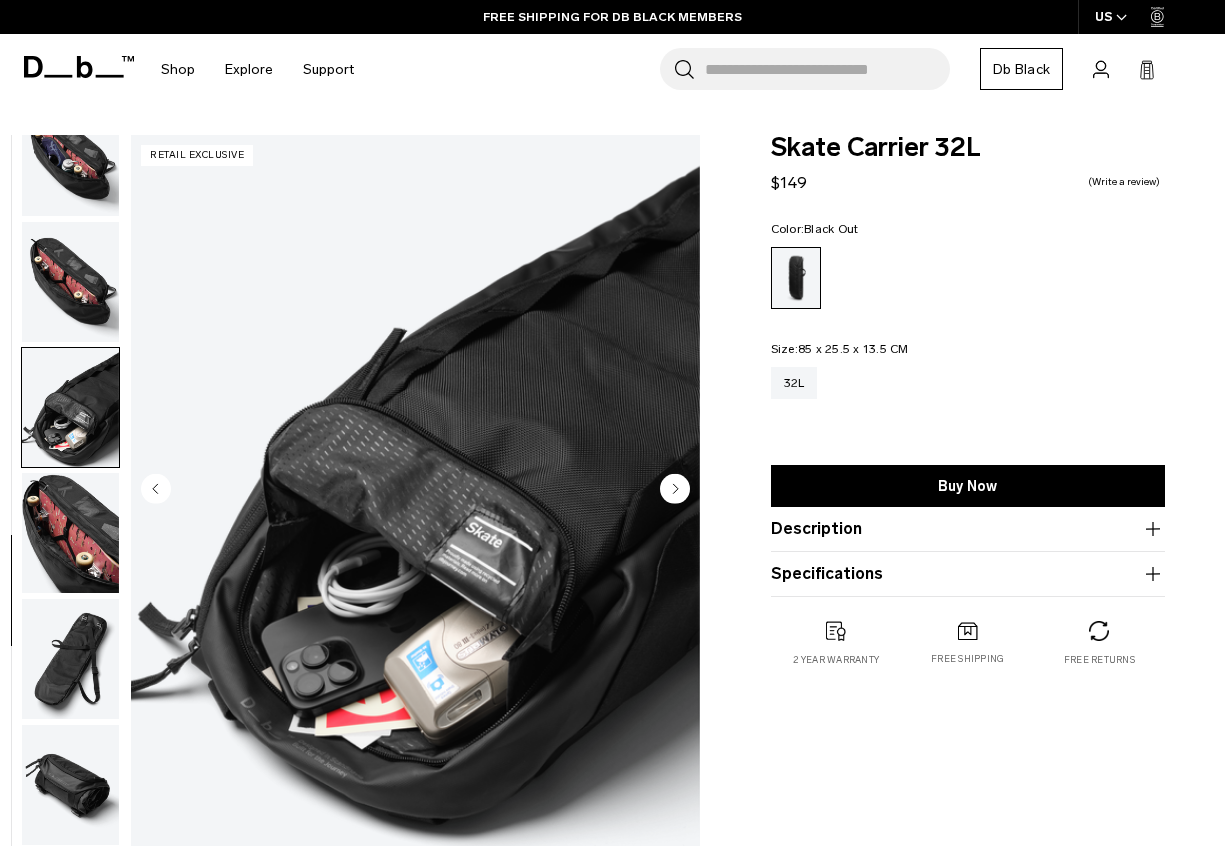 click at bounding box center (70, 282) 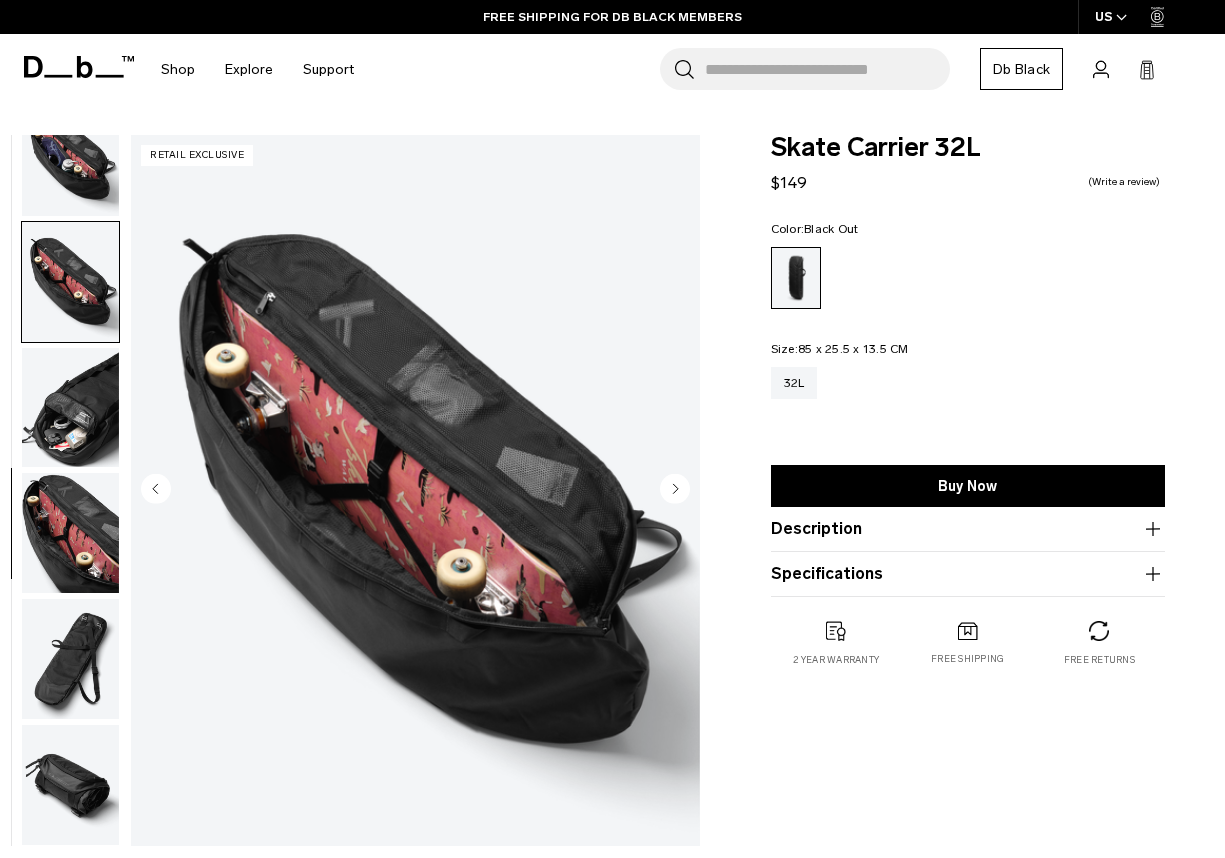 click at bounding box center (70, 408) 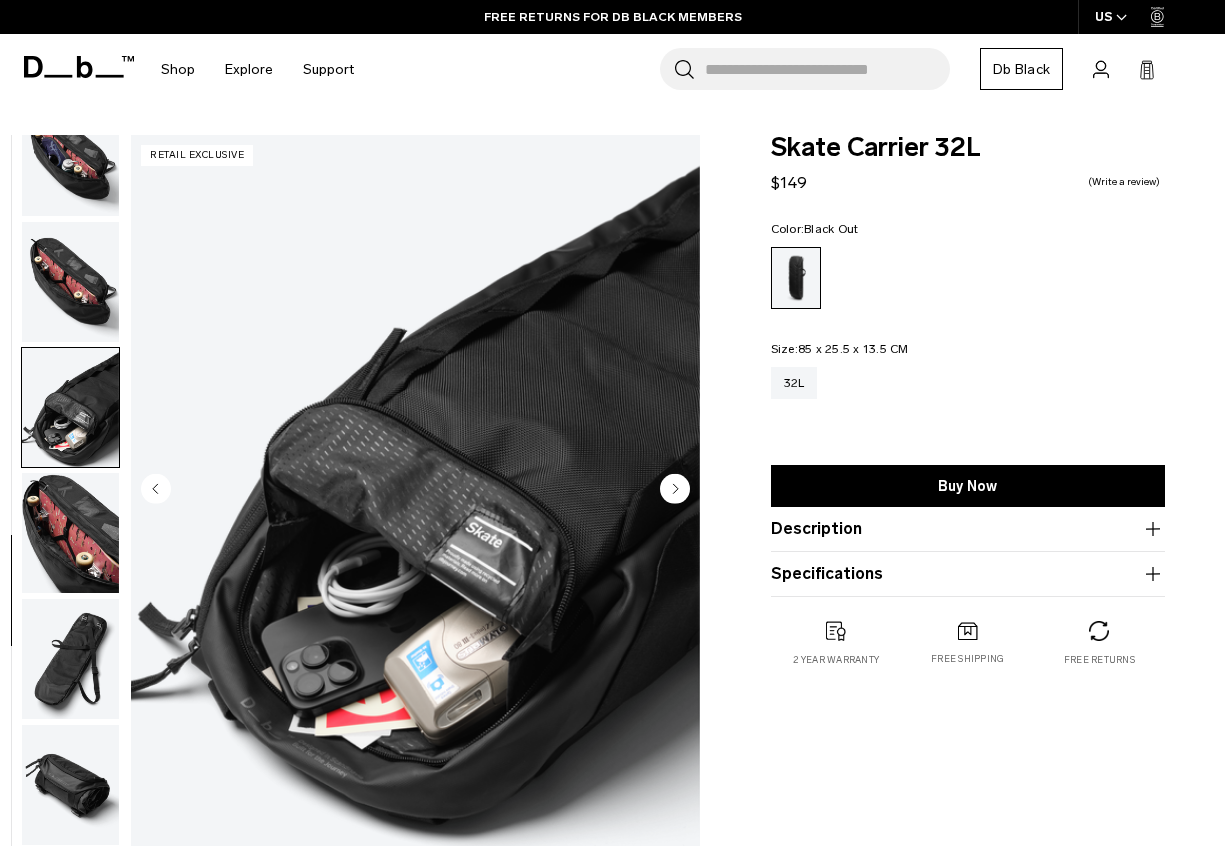 click at bounding box center (70, 533) 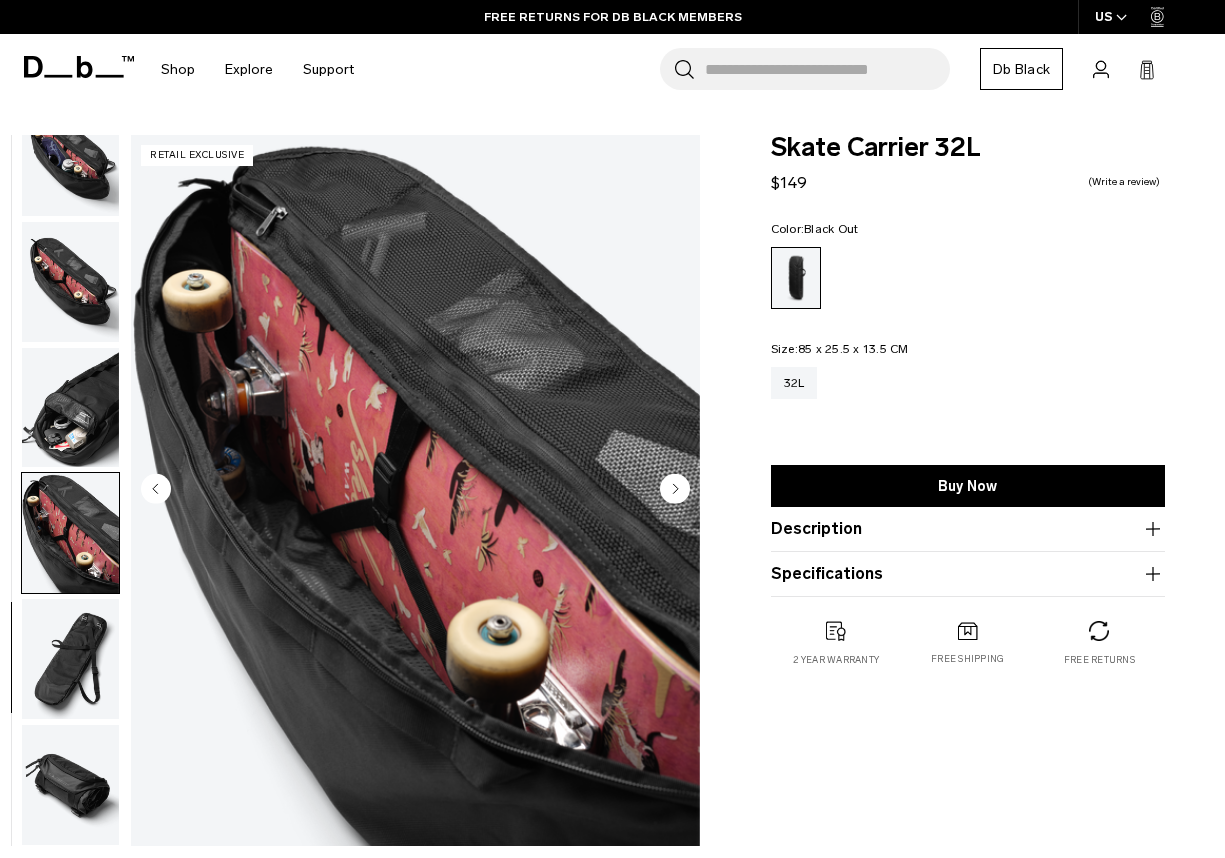 click at bounding box center [70, 659] 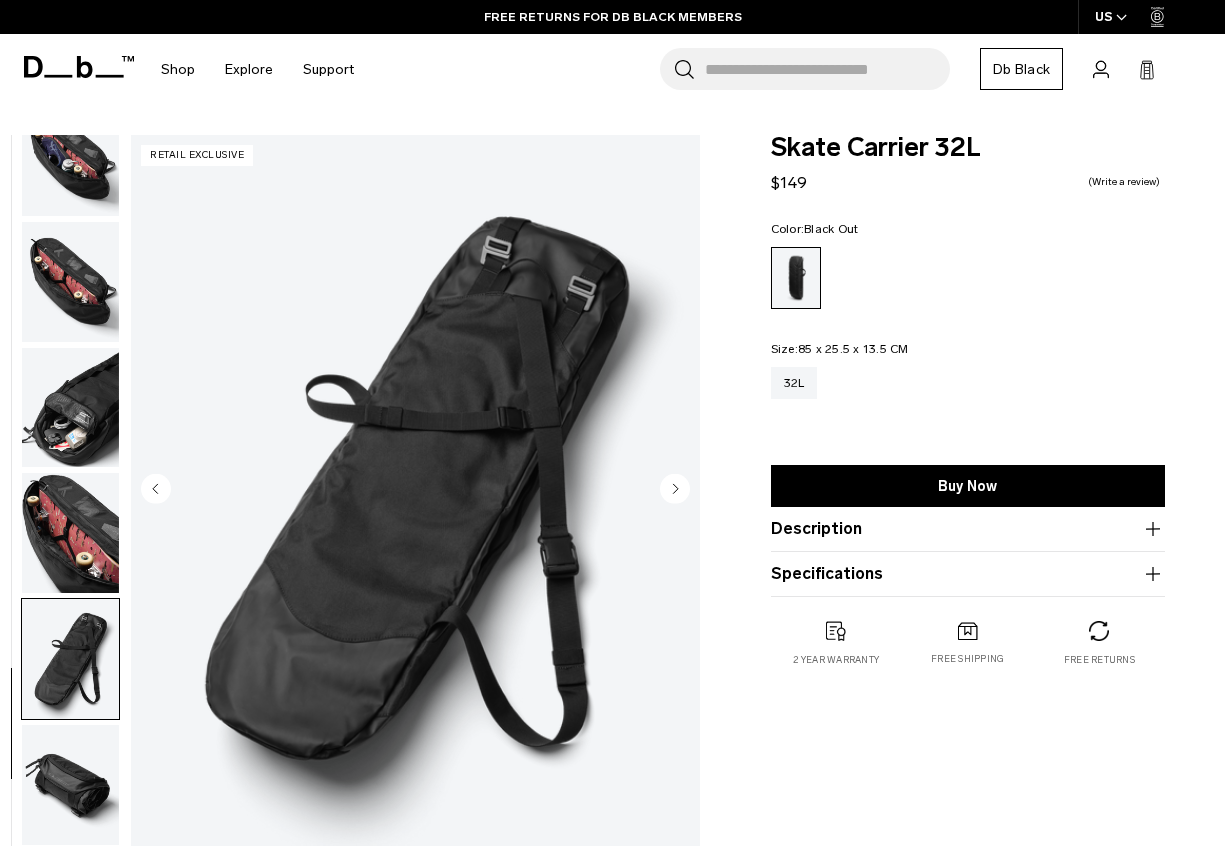 click at bounding box center [70, 785] 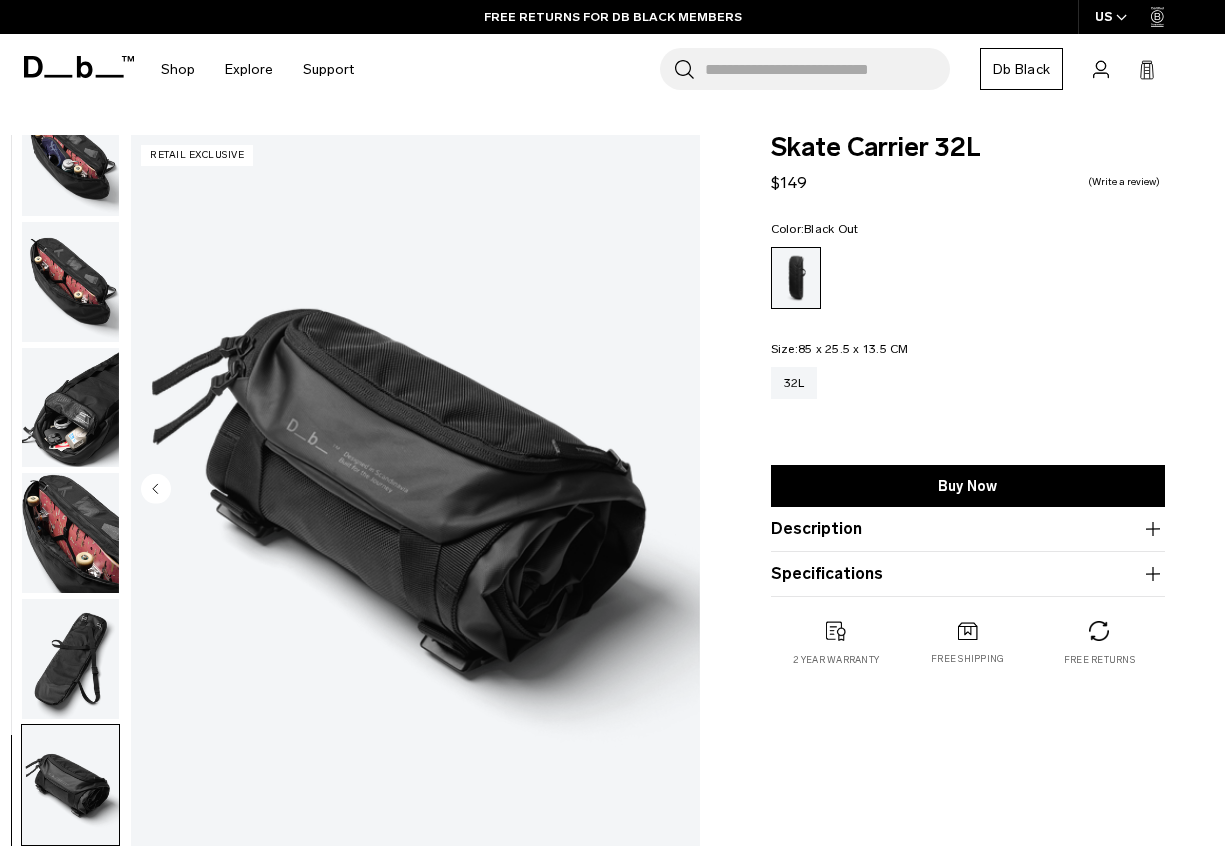 click at bounding box center (70, 659) 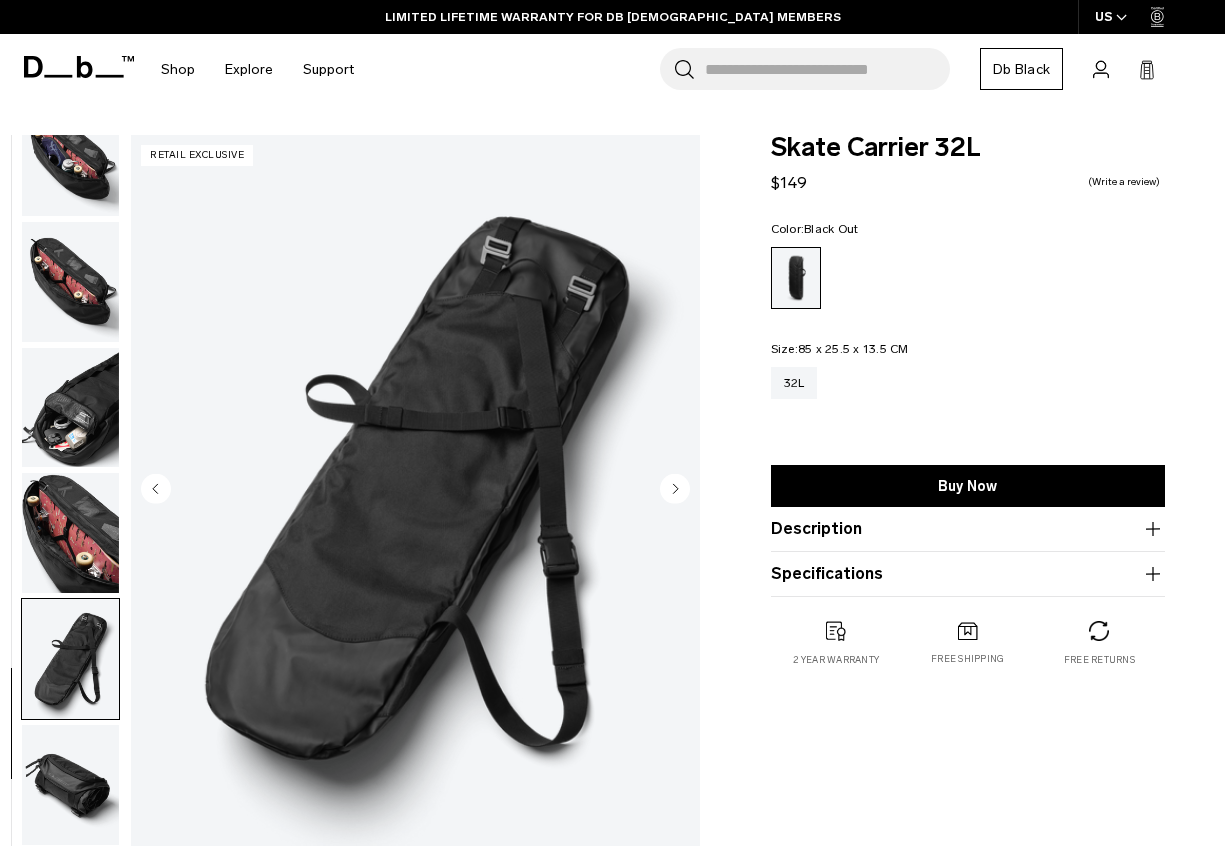 click at bounding box center (70, 533) 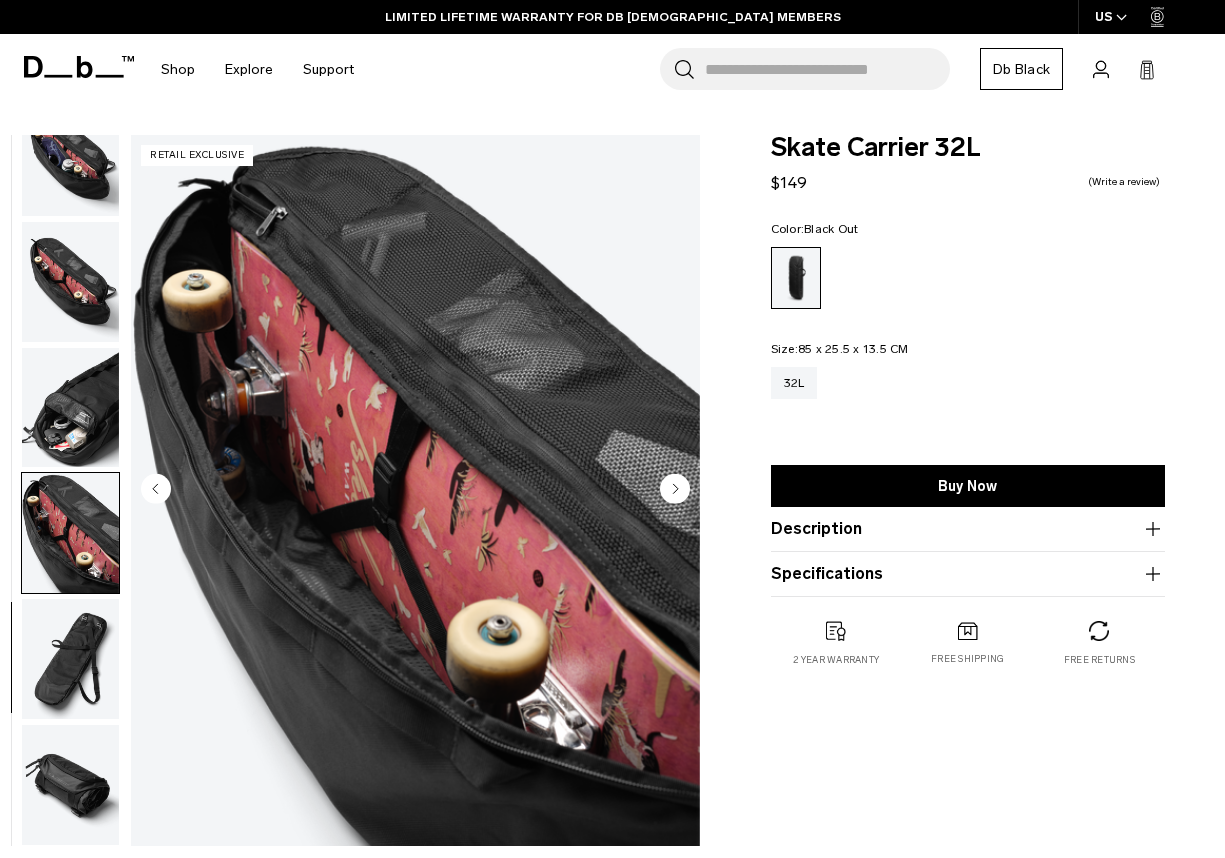scroll, scrollTop: 0, scrollLeft: 0, axis: both 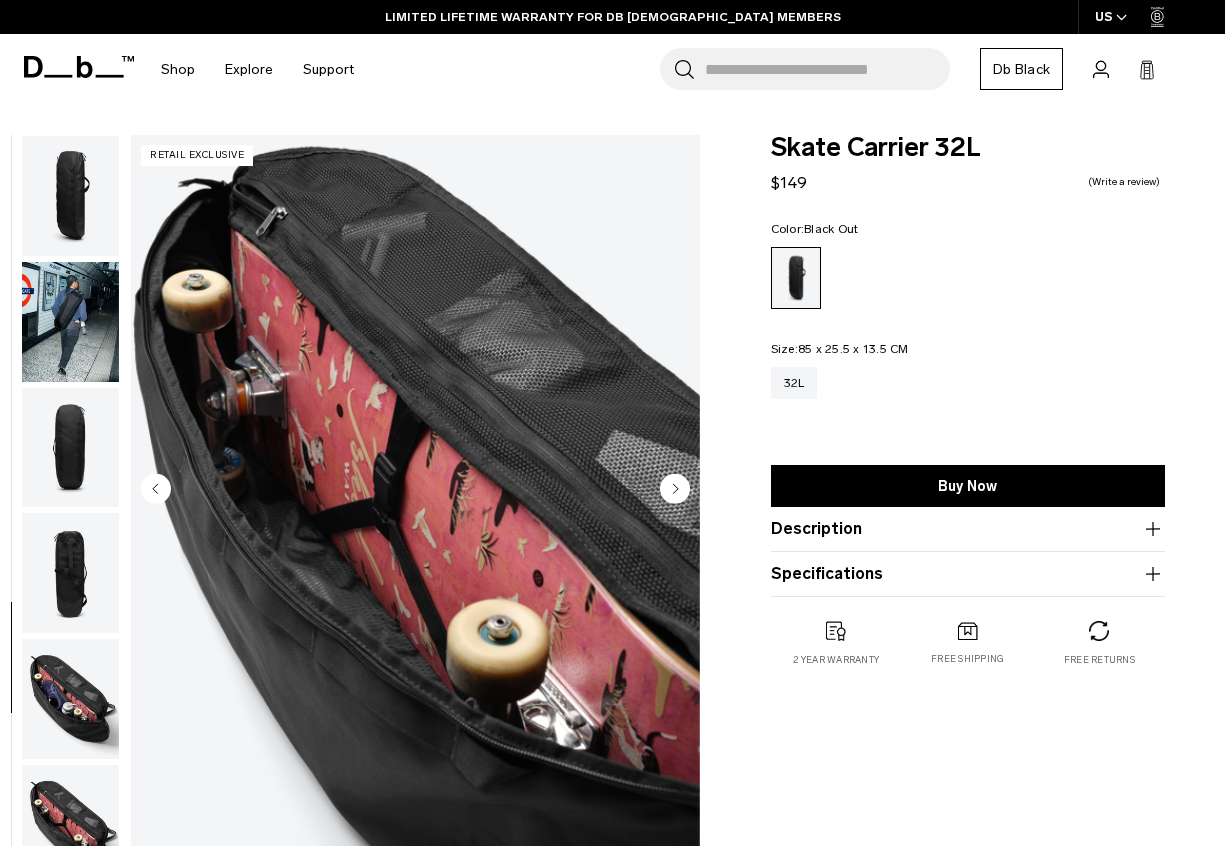 click at bounding box center (70, 322) 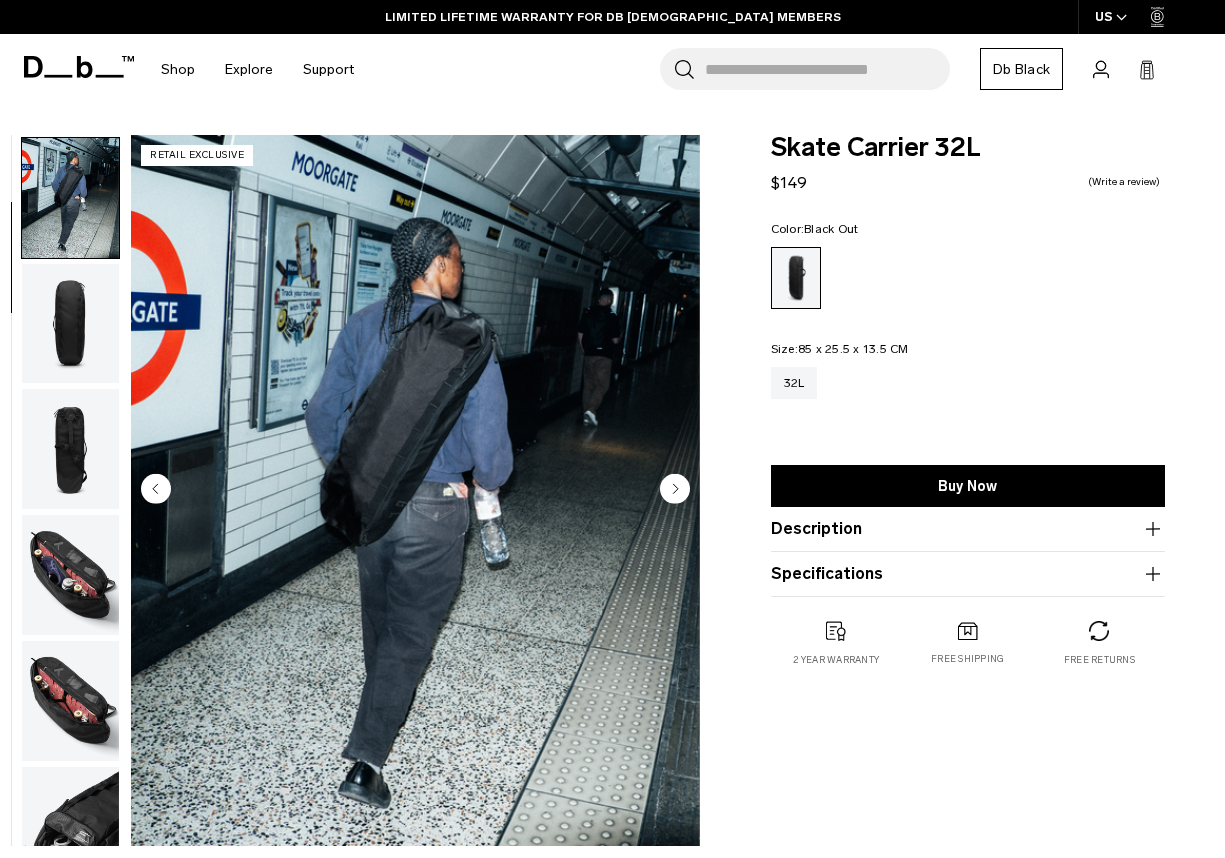 scroll, scrollTop: 126, scrollLeft: 0, axis: vertical 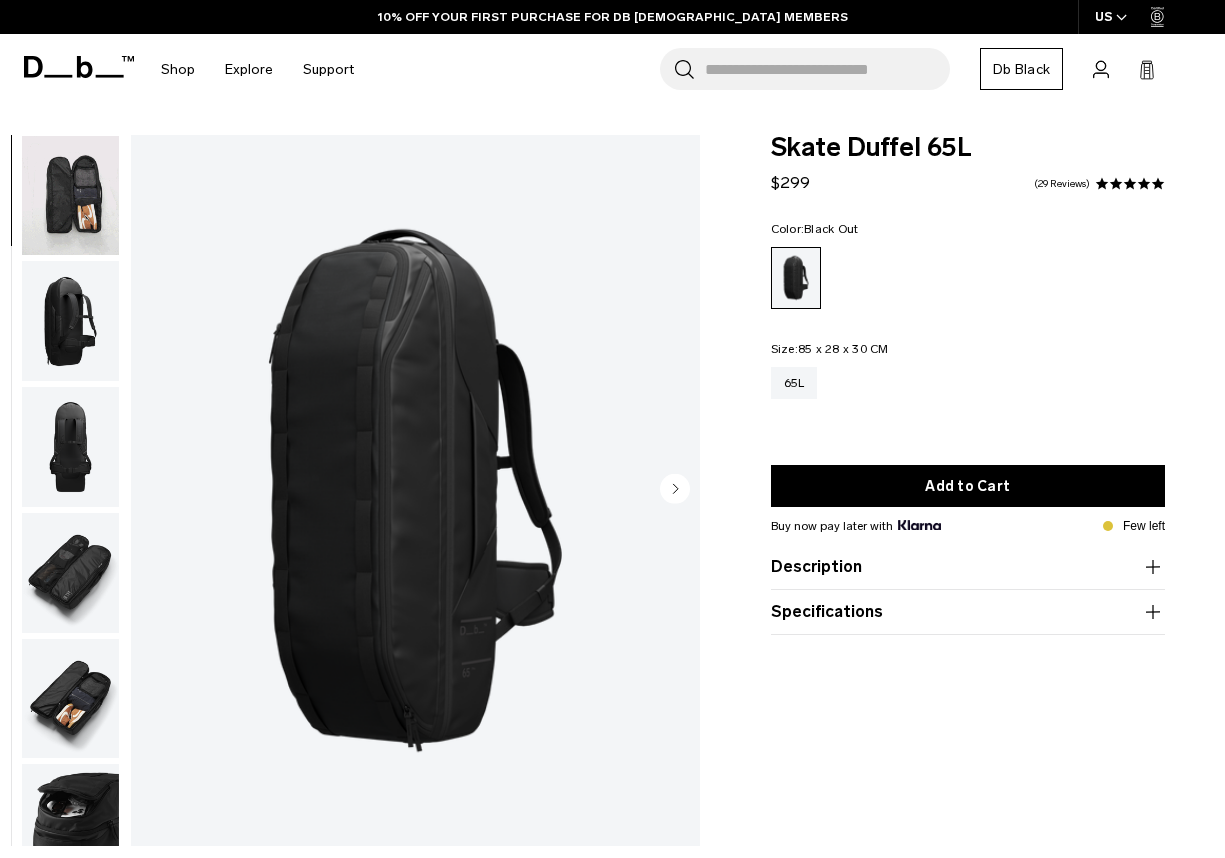 click at bounding box center [70, 573] 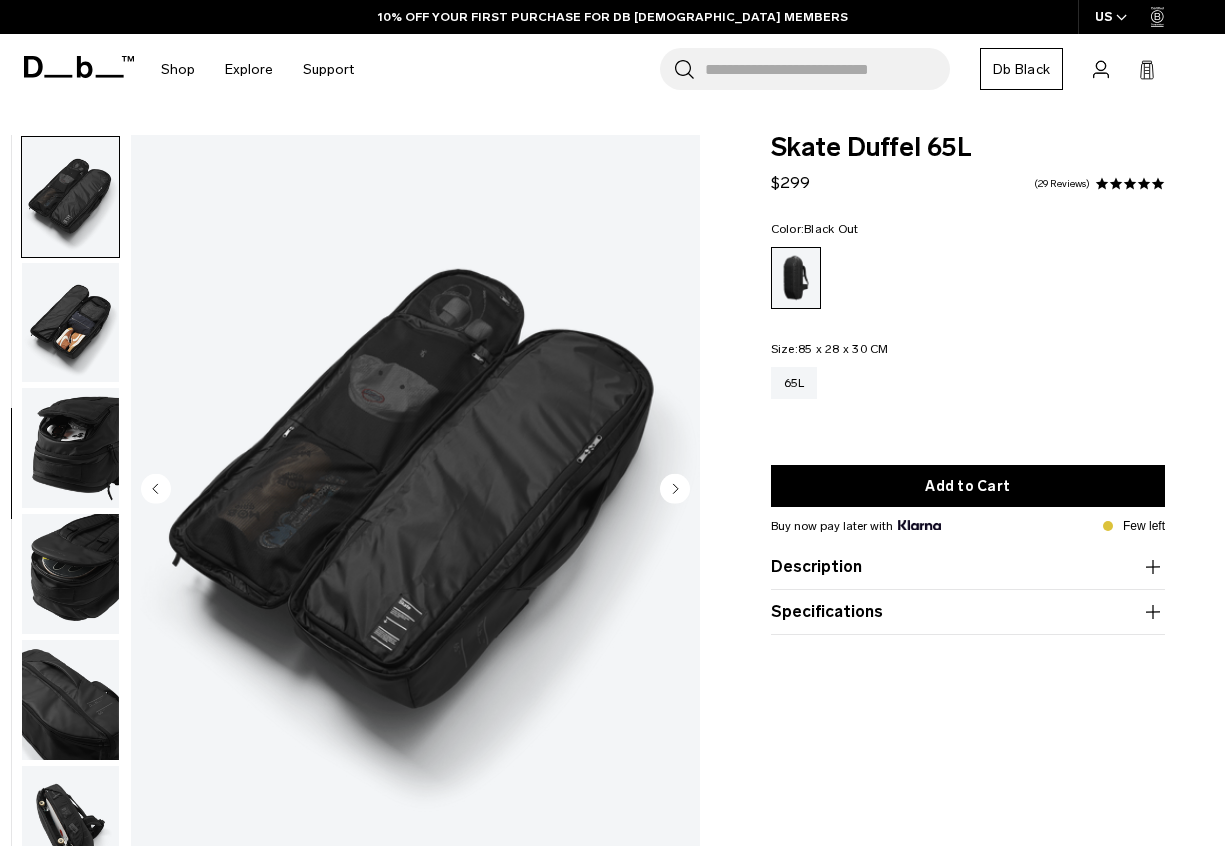 scroll, scrollTop: 629, scrollLeft: 0, axis: vertical 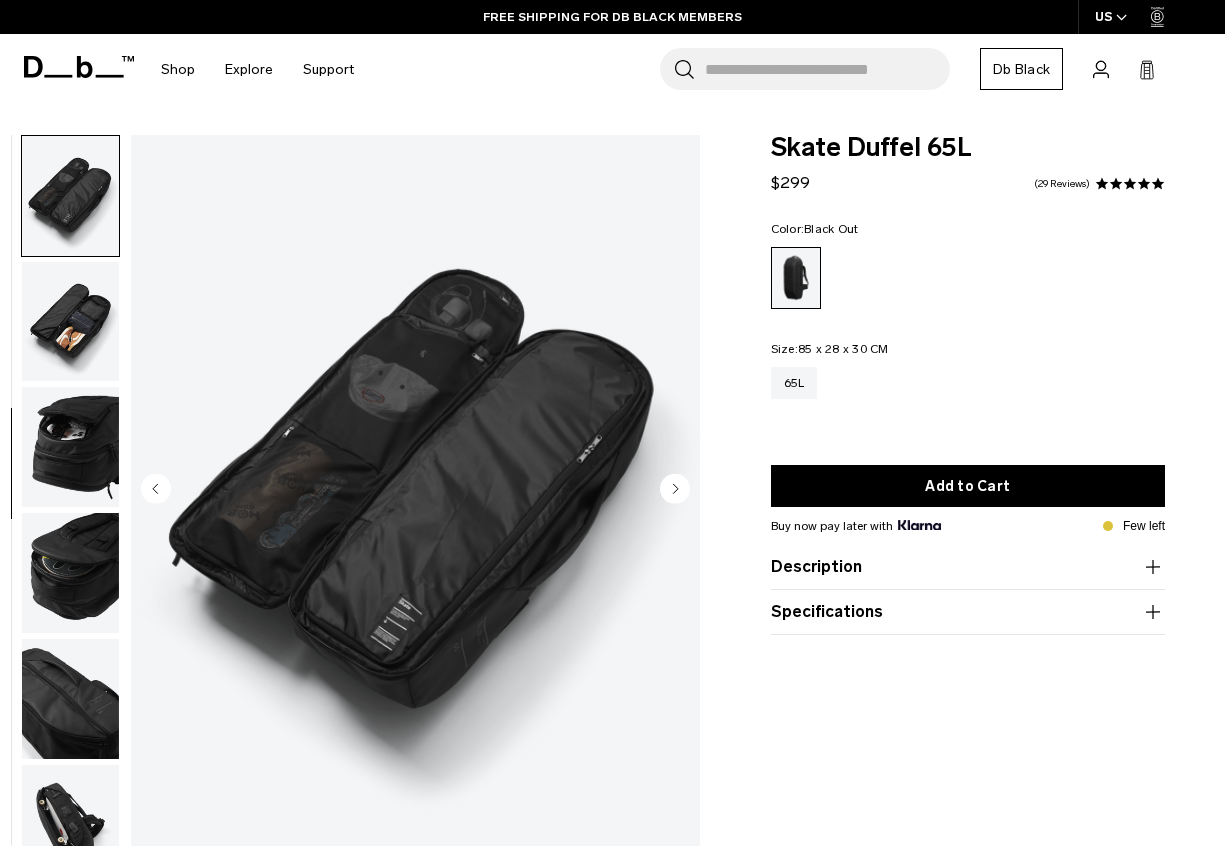 click at bounding box center (70, 322) 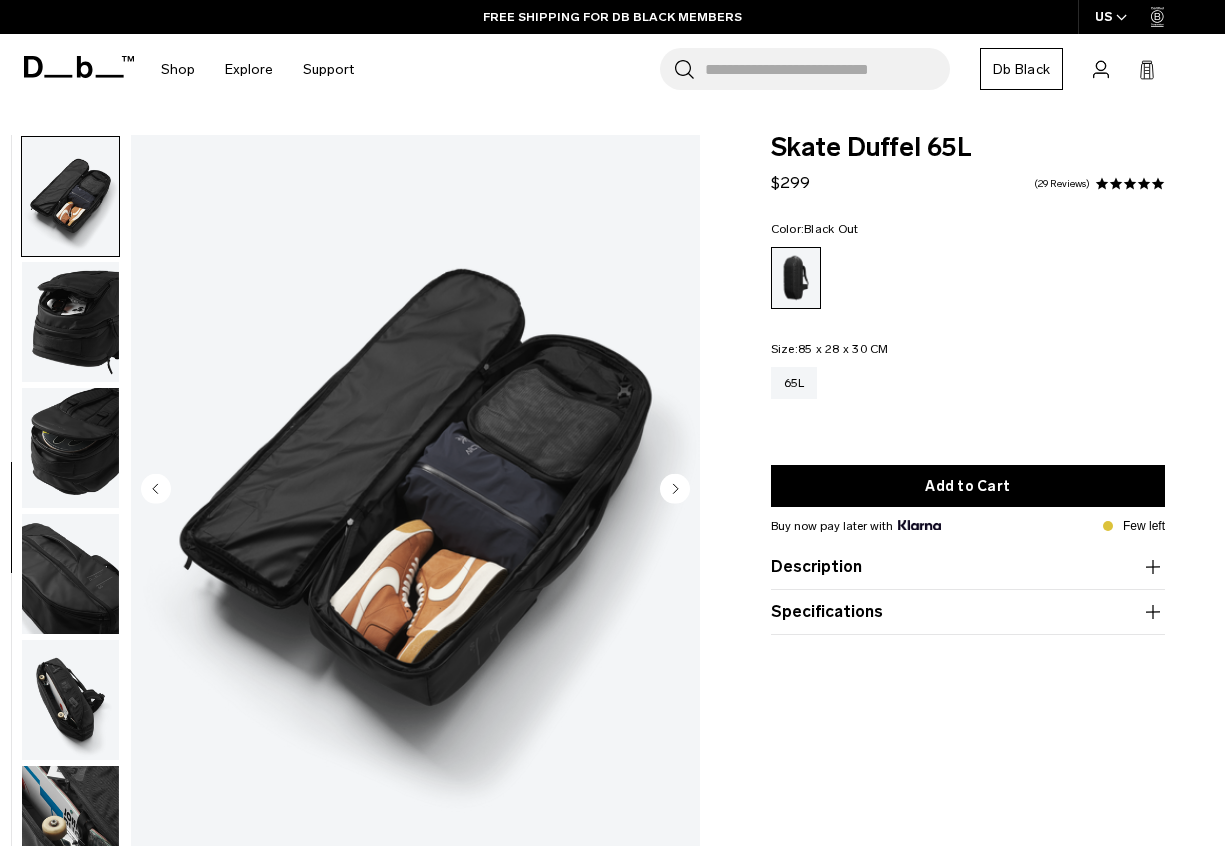 scroll, scrollTop: 755, scrollLeft: 0, axis: vertical 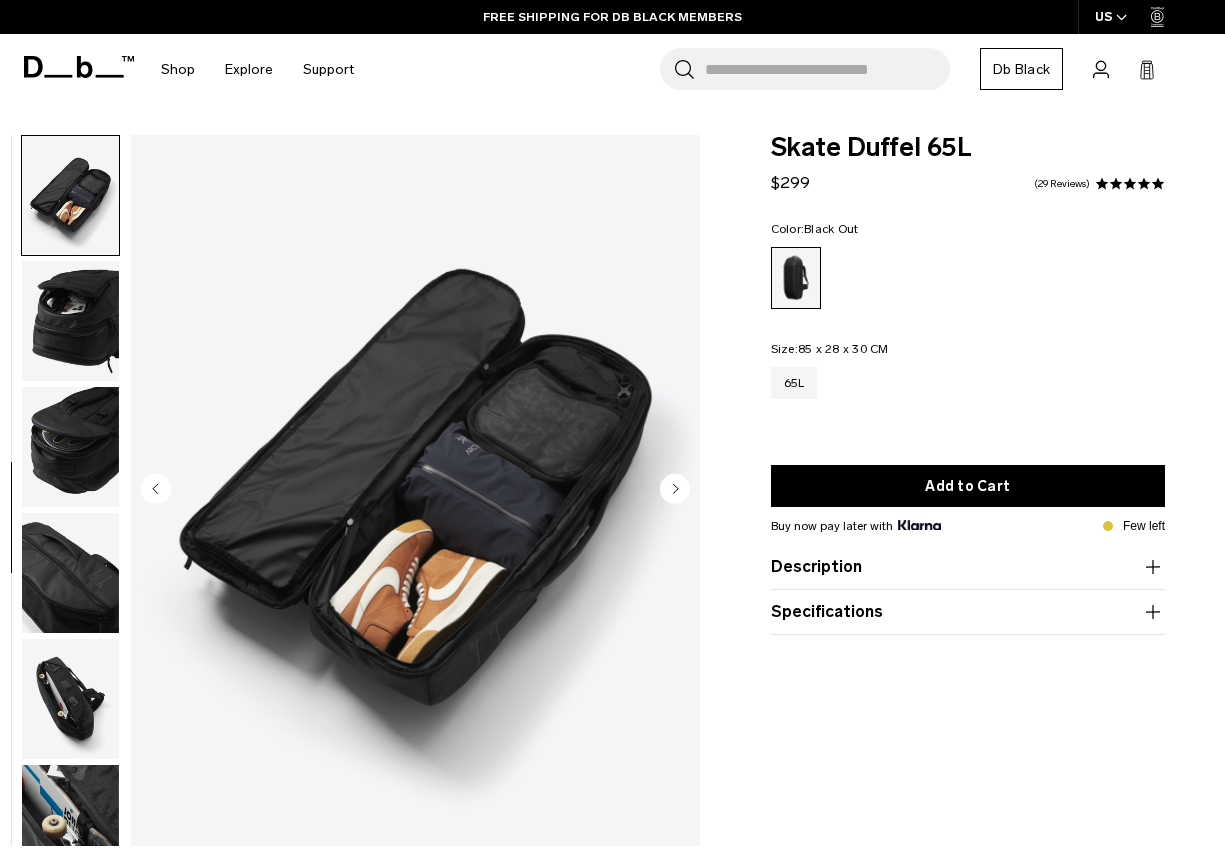 click at bounding box center (70, 321) 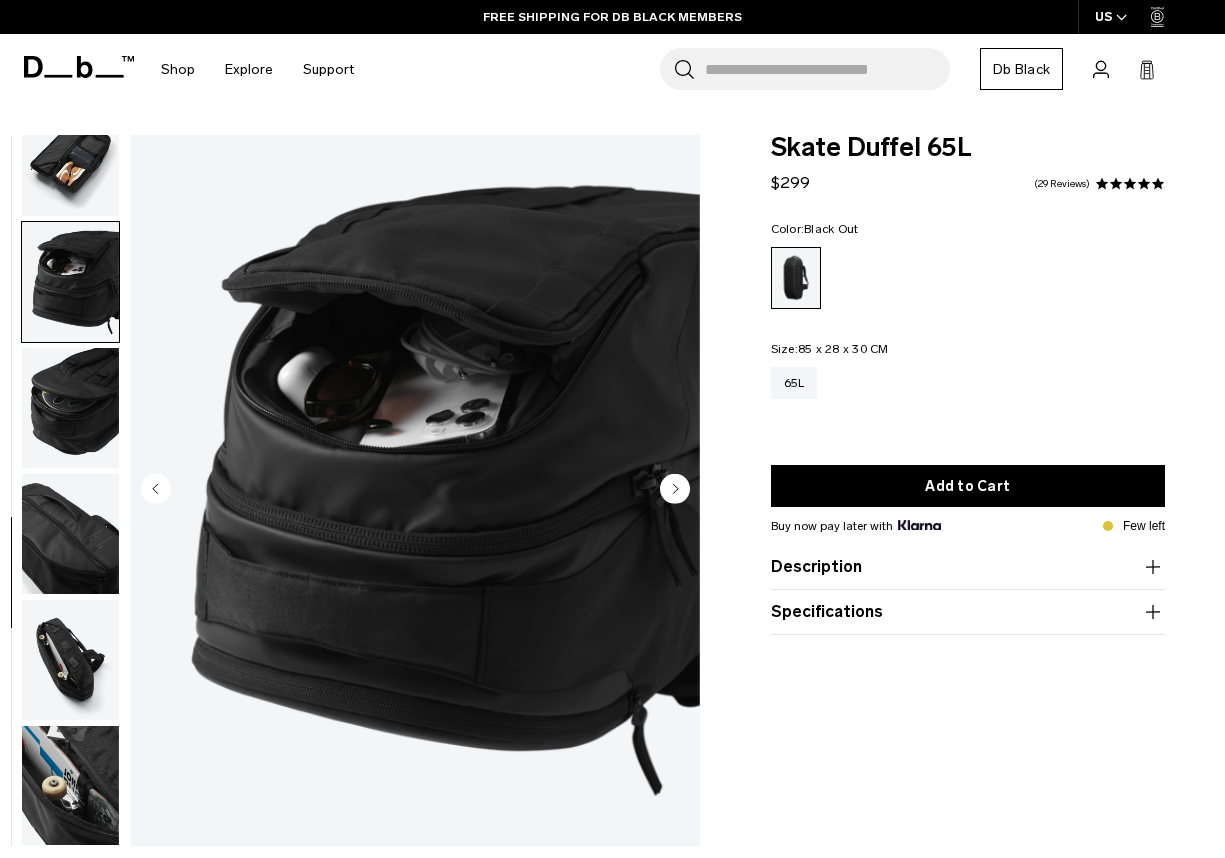 scroll, scrollTop: 795, scrollLeft: 0, axis: vertical 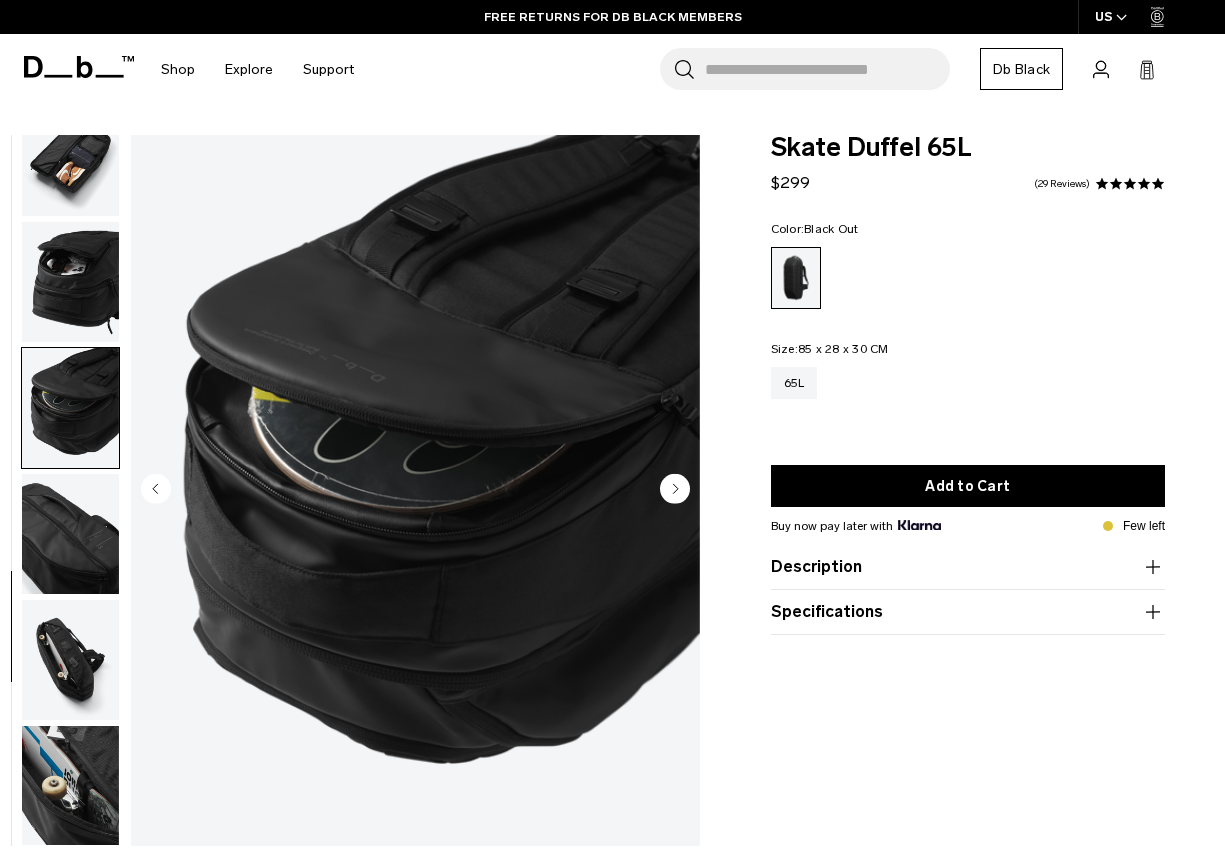 click at bounding box center (70, 534) 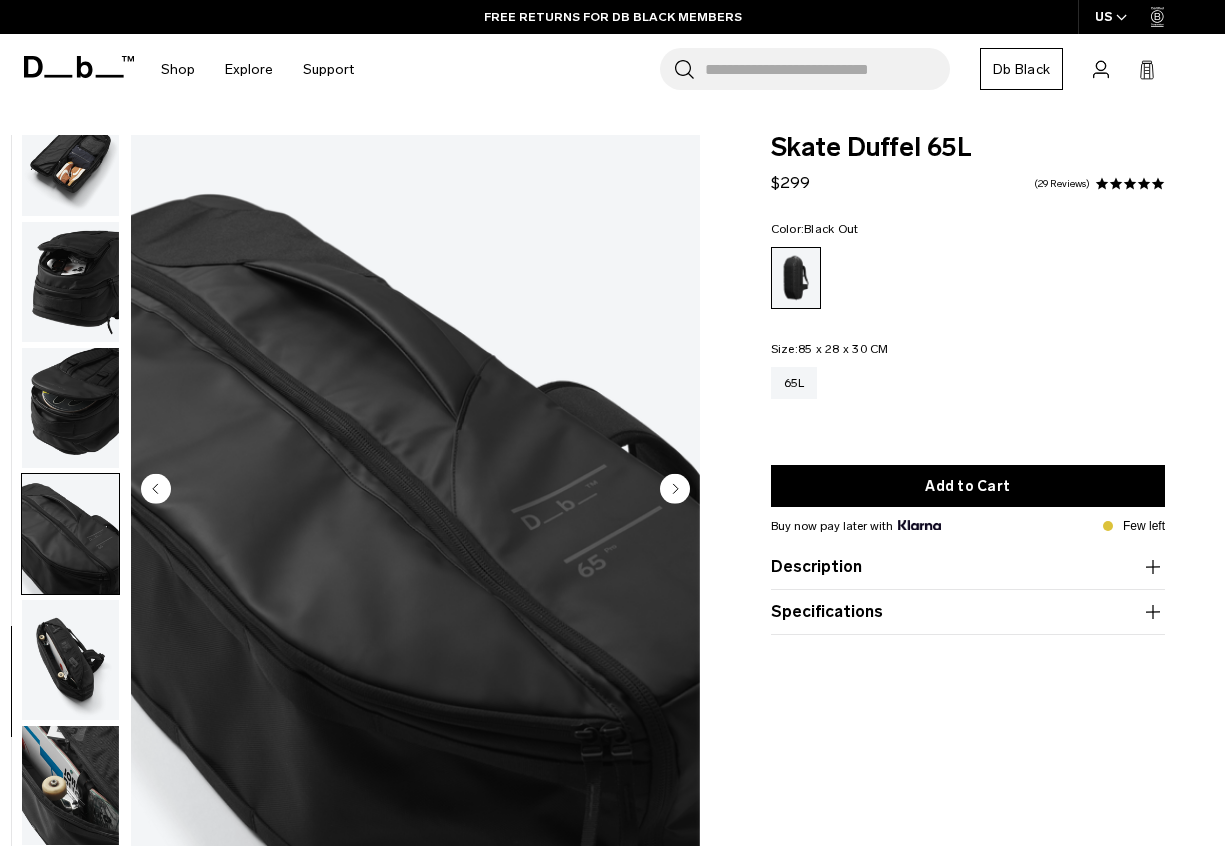 click at bounding box center [70, 660] 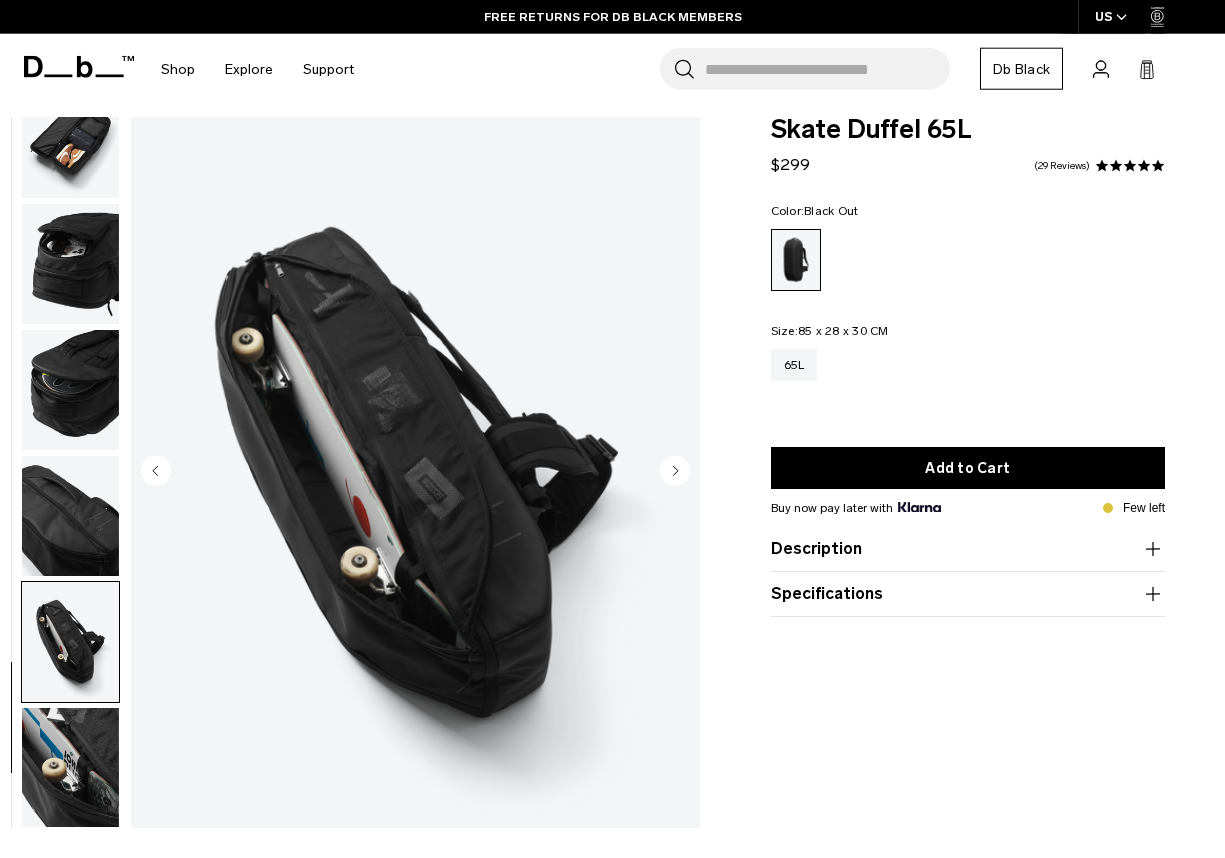 scroll, scrollTop: 138, scrollLeft: 0, axis: vertical 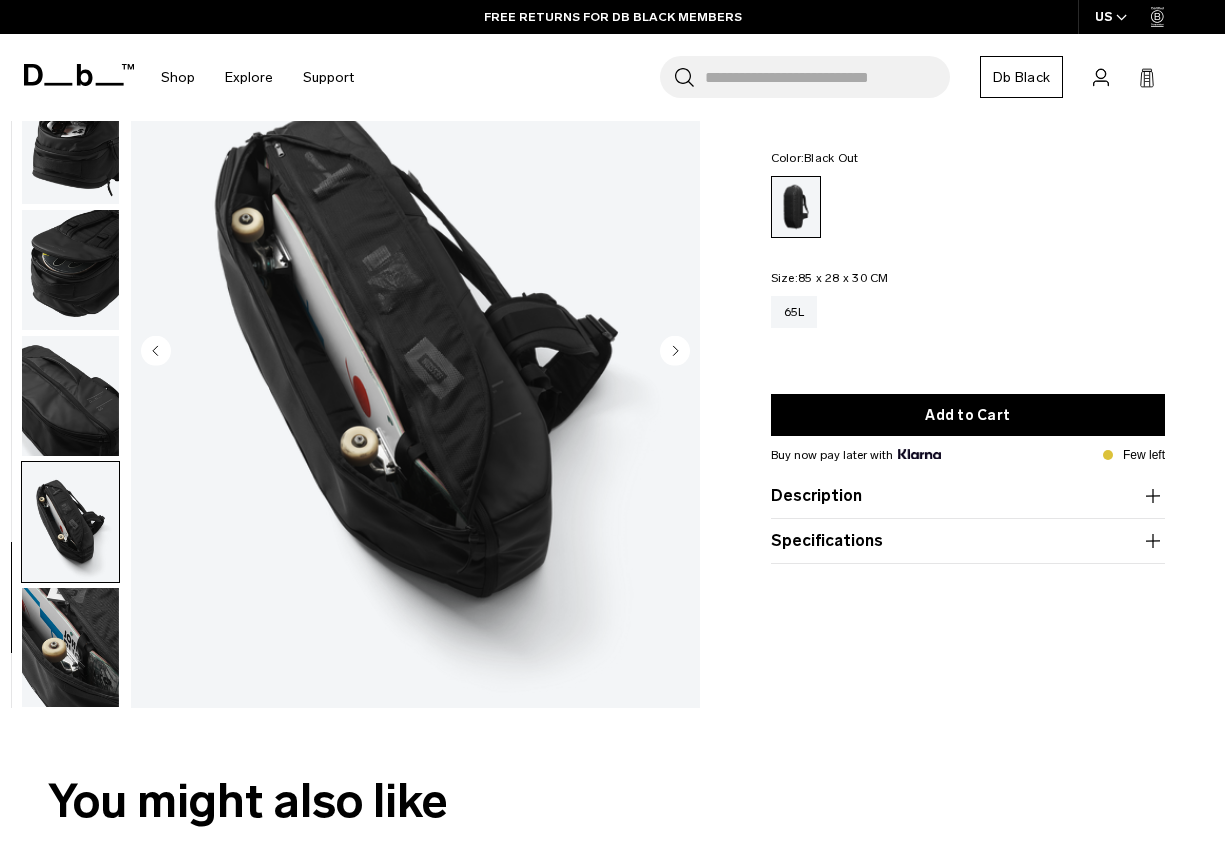 click at bounding box center (70, 648) 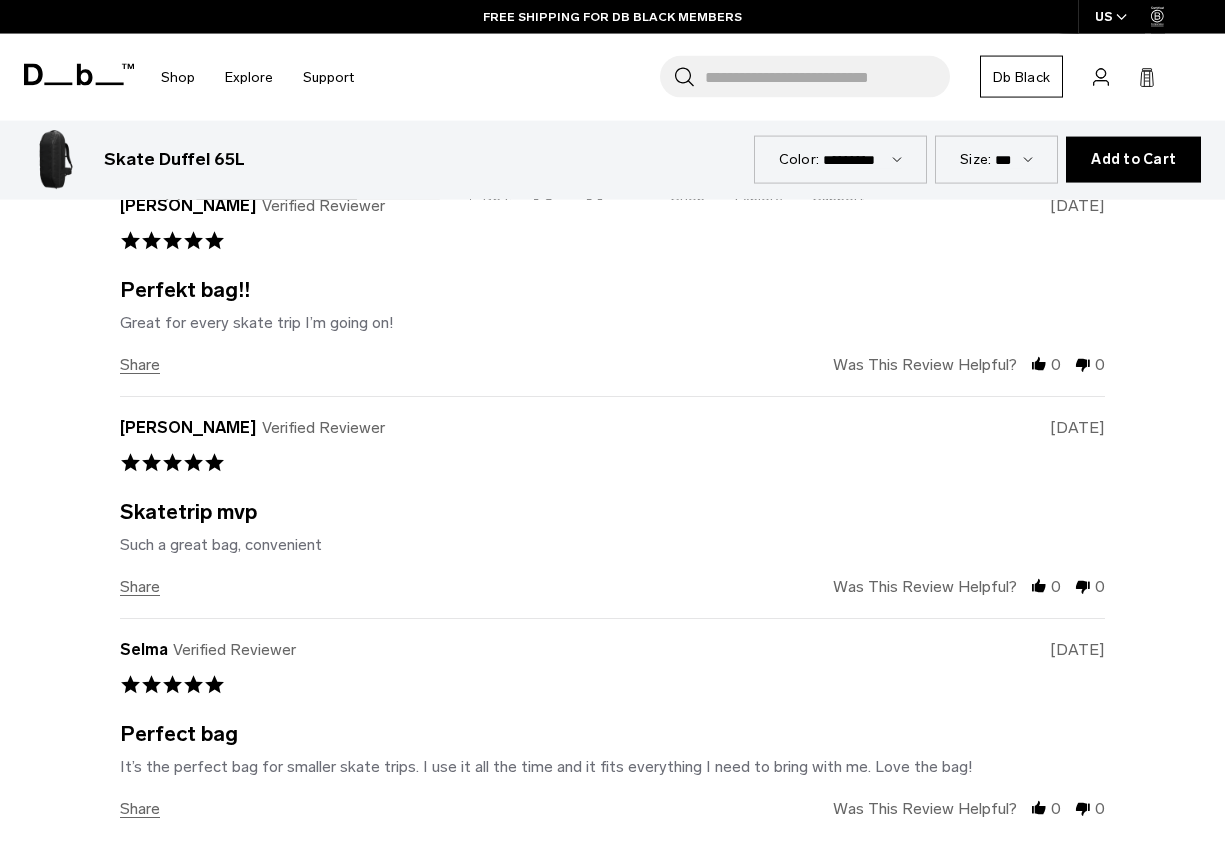 scroll, scrollTop: 5244, scrollLeft: 0, axis: vertical 